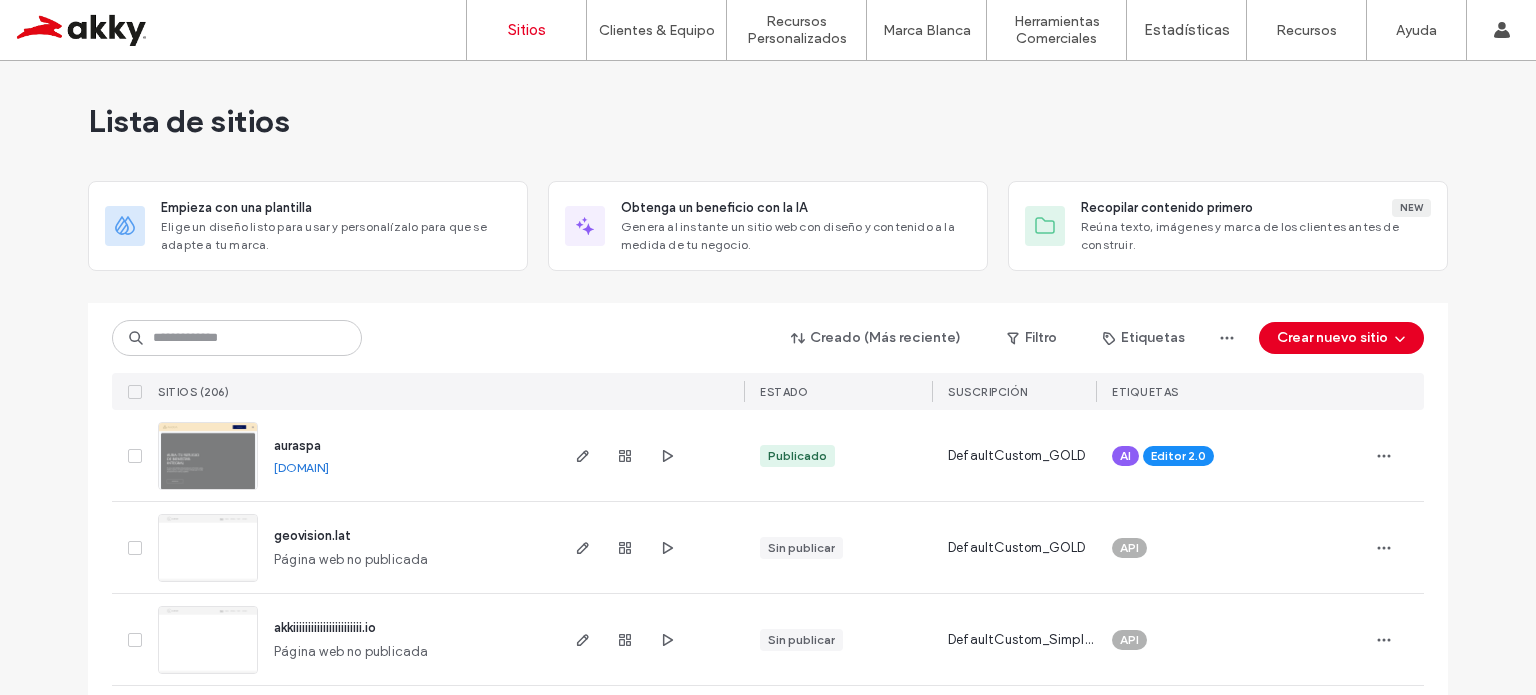 scroll, scrollTop: 0, scrollLeft: 0, axis: both 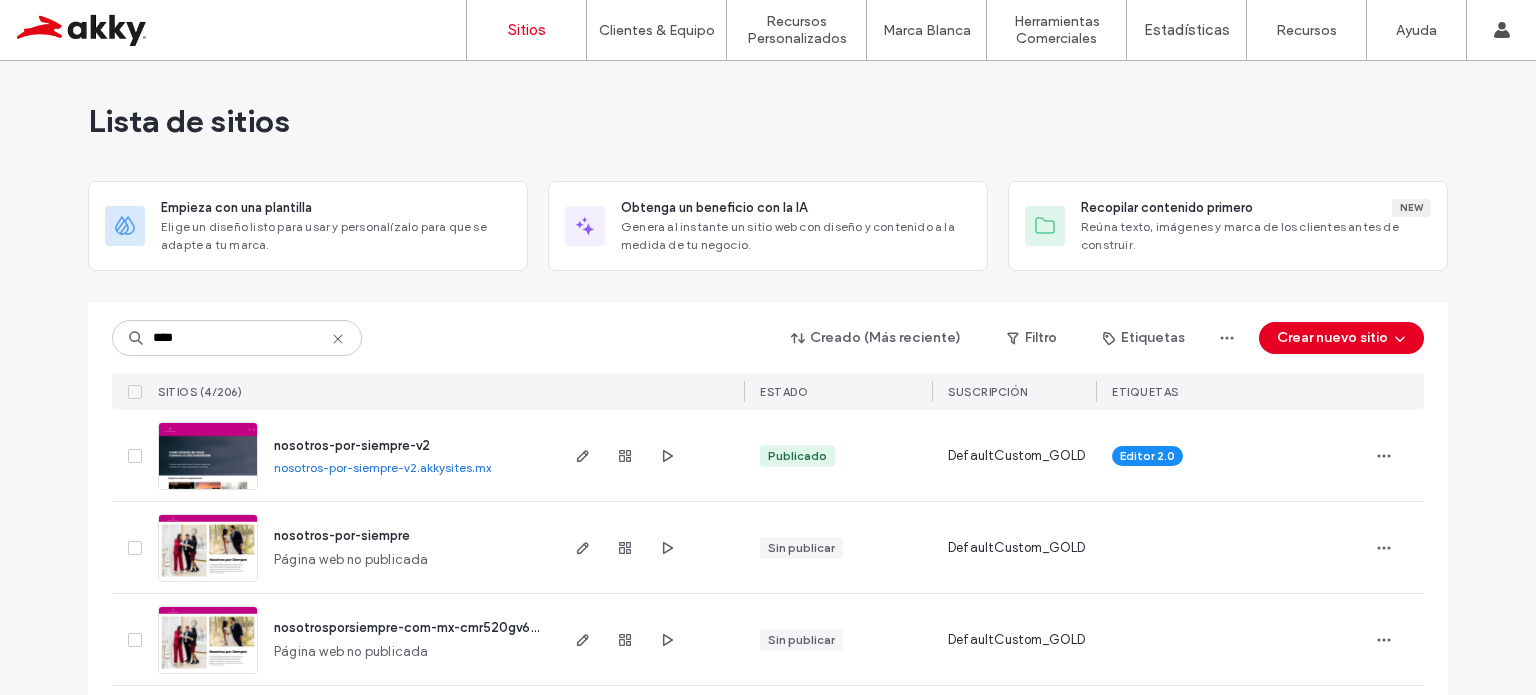 type on "****" 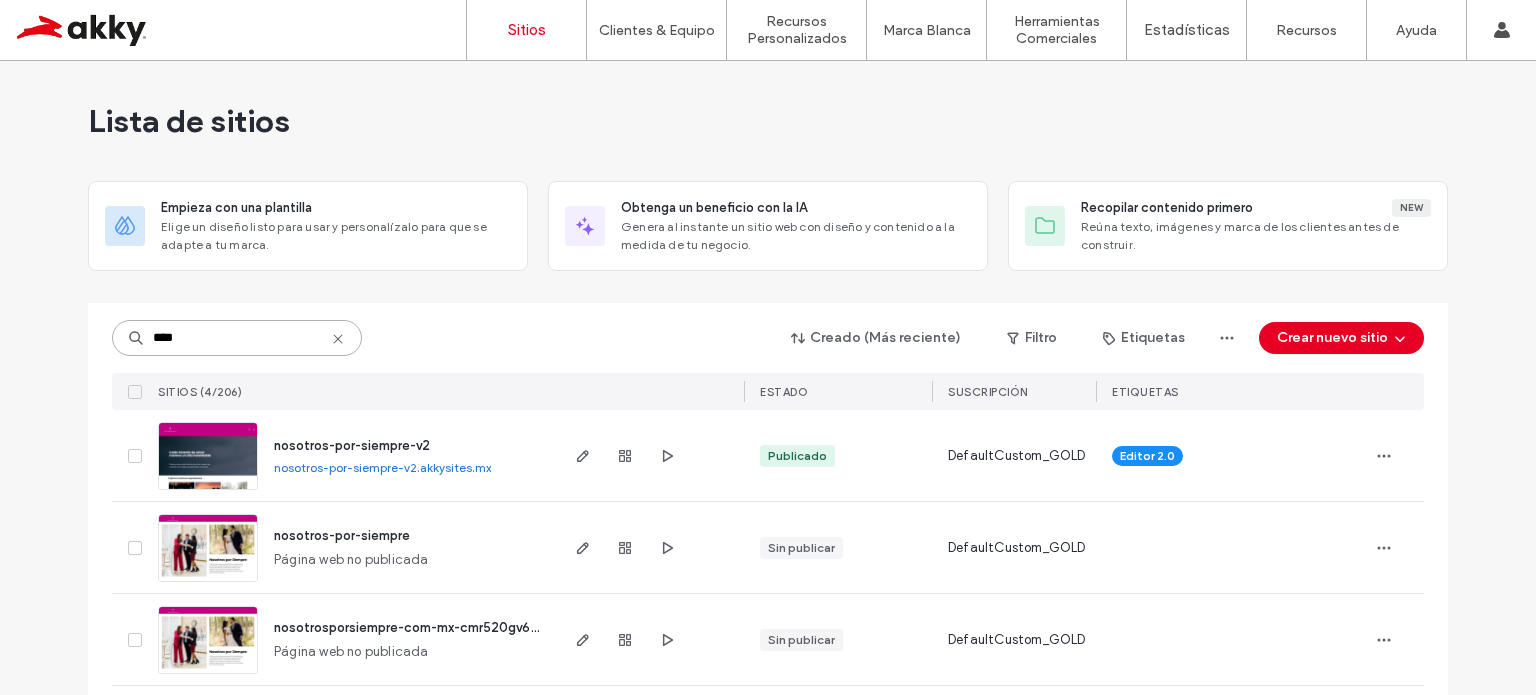 type 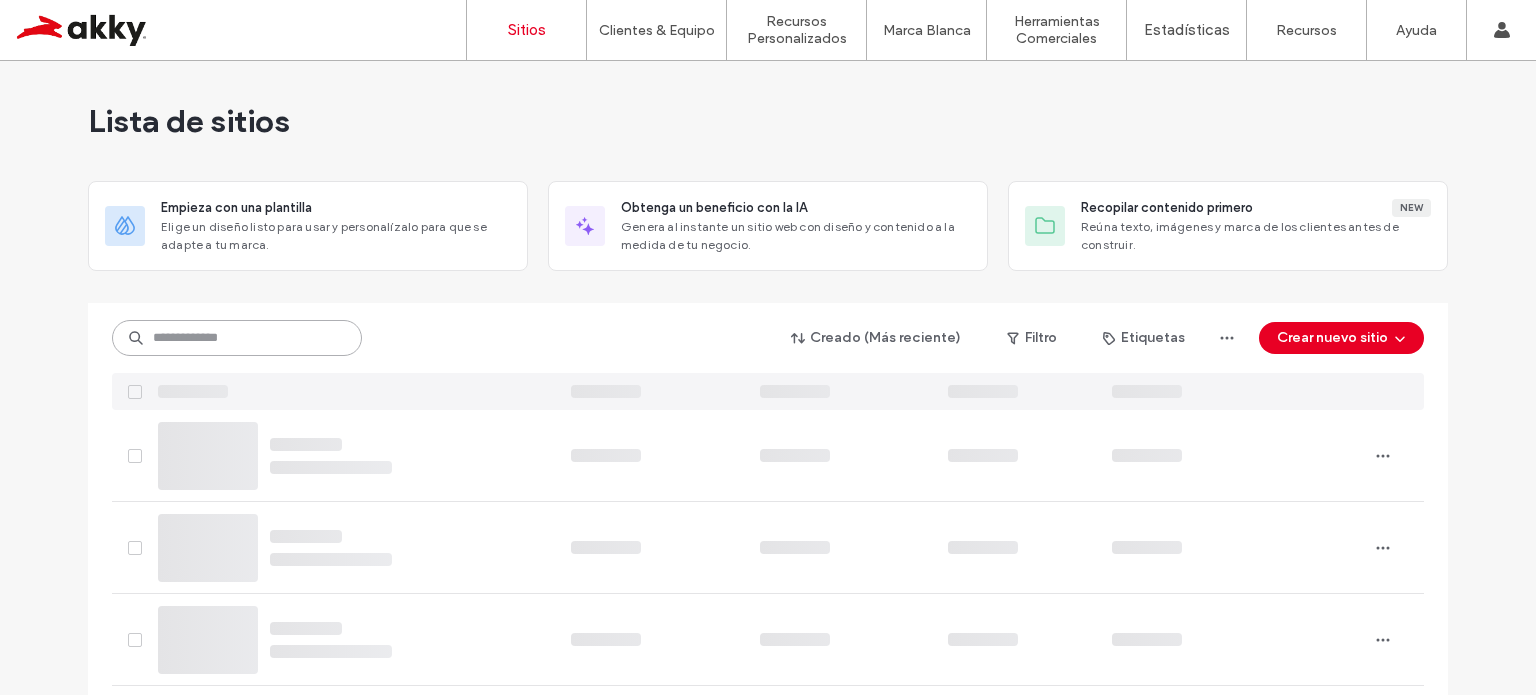 click at bounding box center (237, 338) 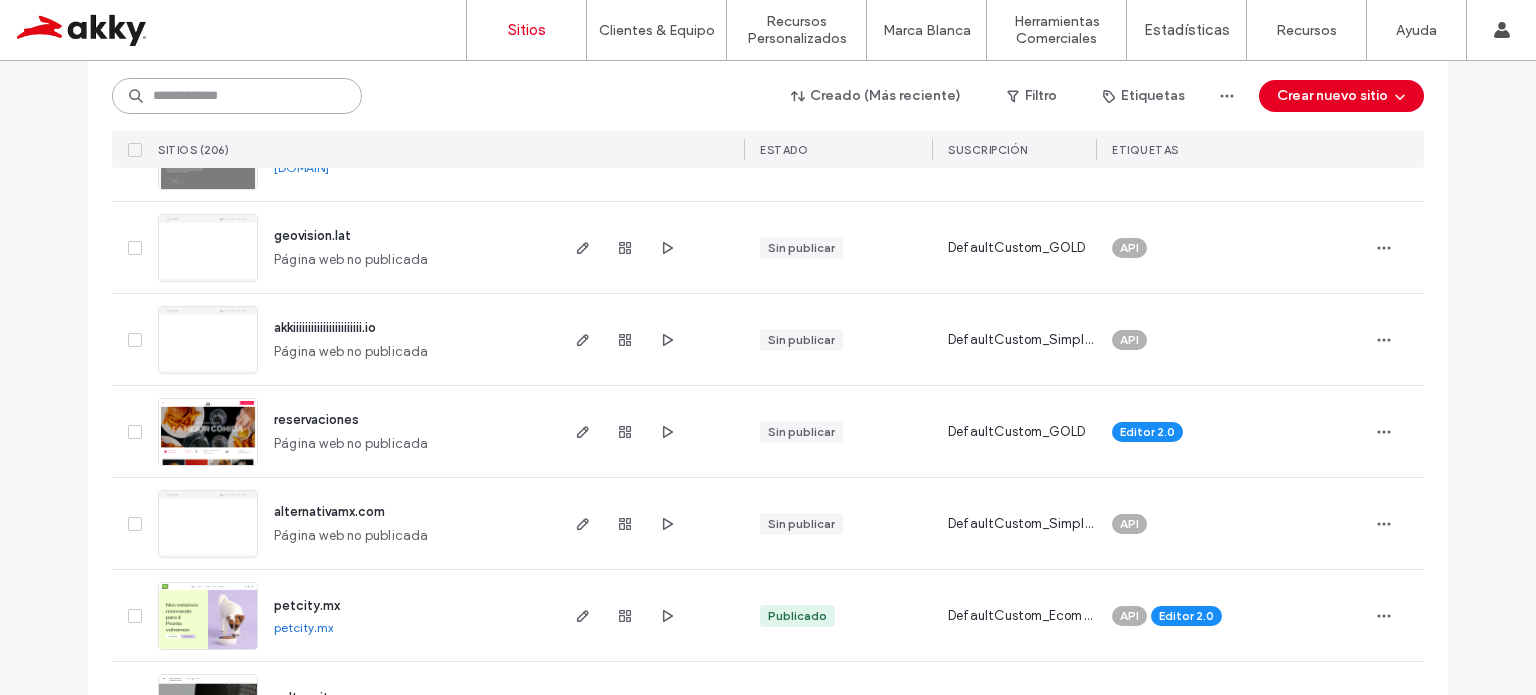 scroll, scrollTop: 0, scrollLeft: 0, axis: both 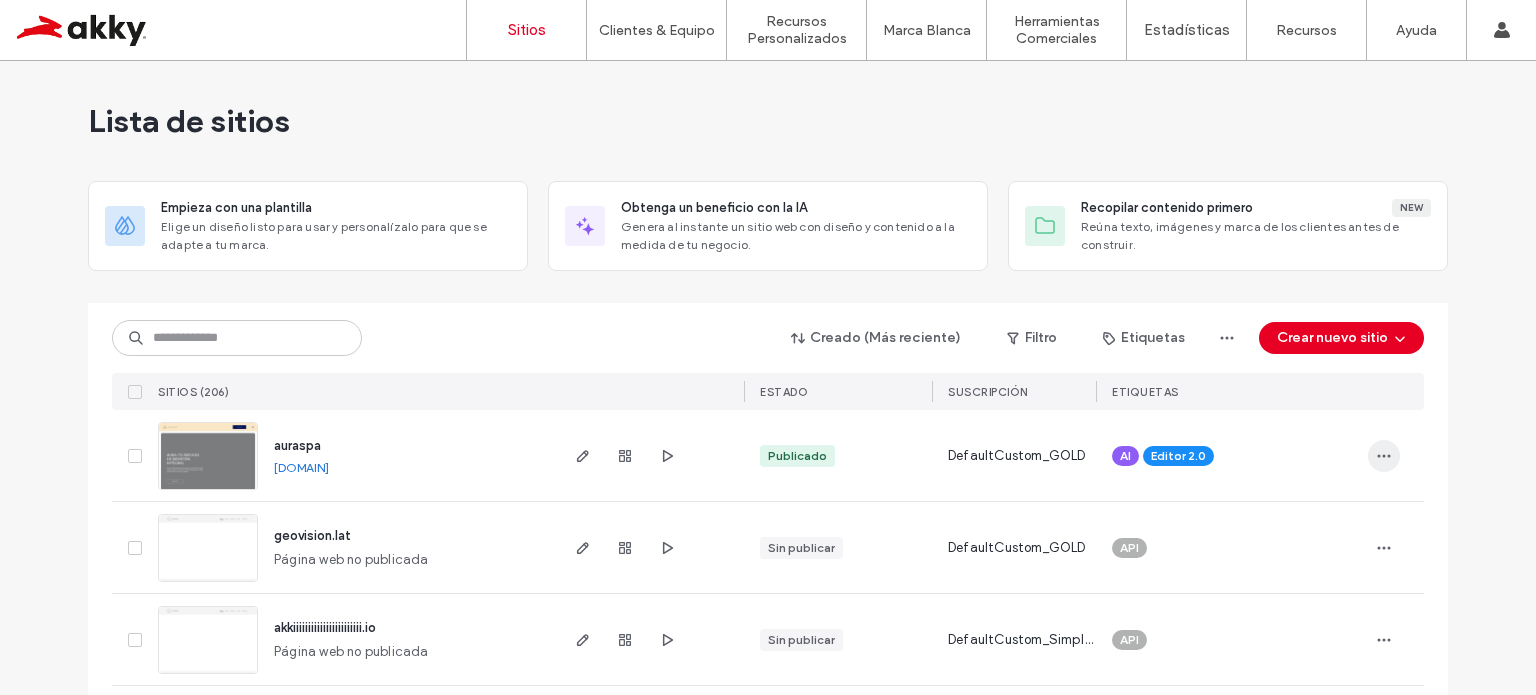 click 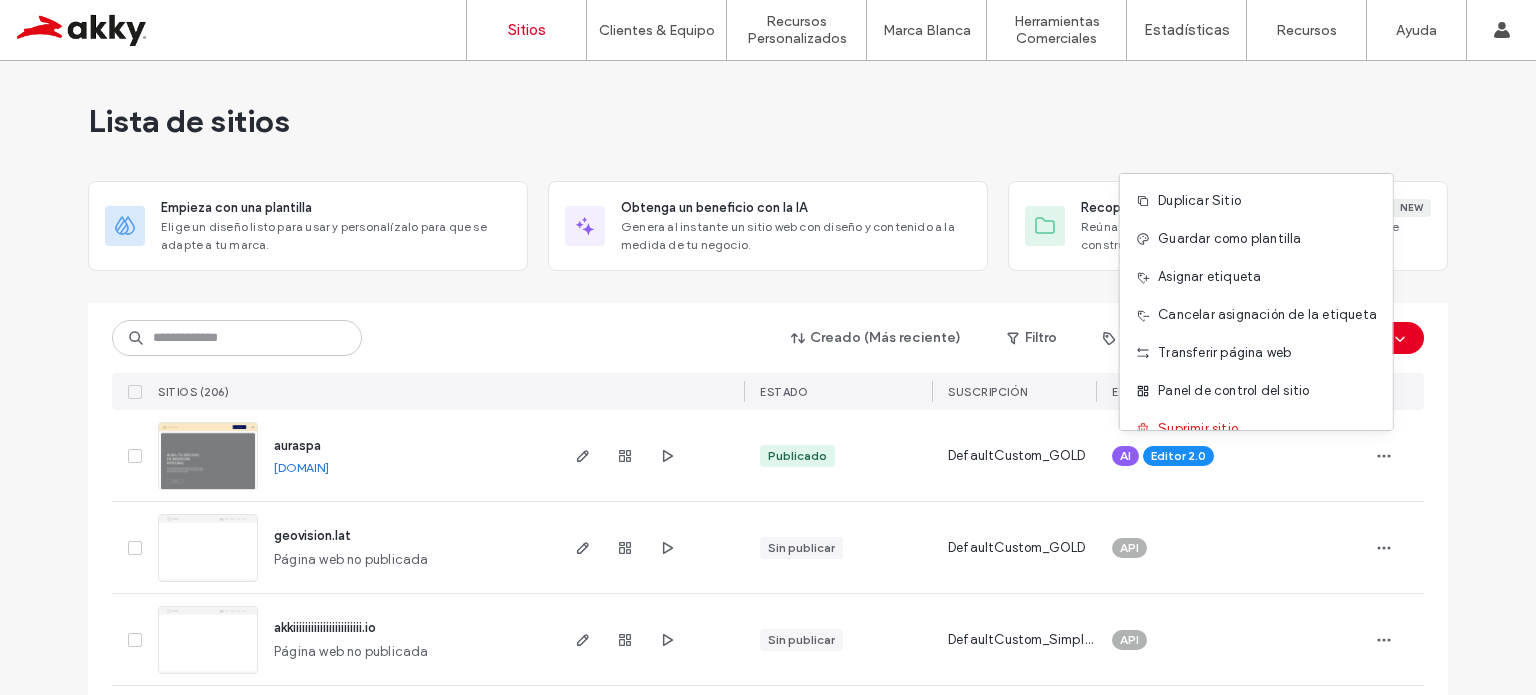 click on "auraspa" at bounding box center (297, 445) 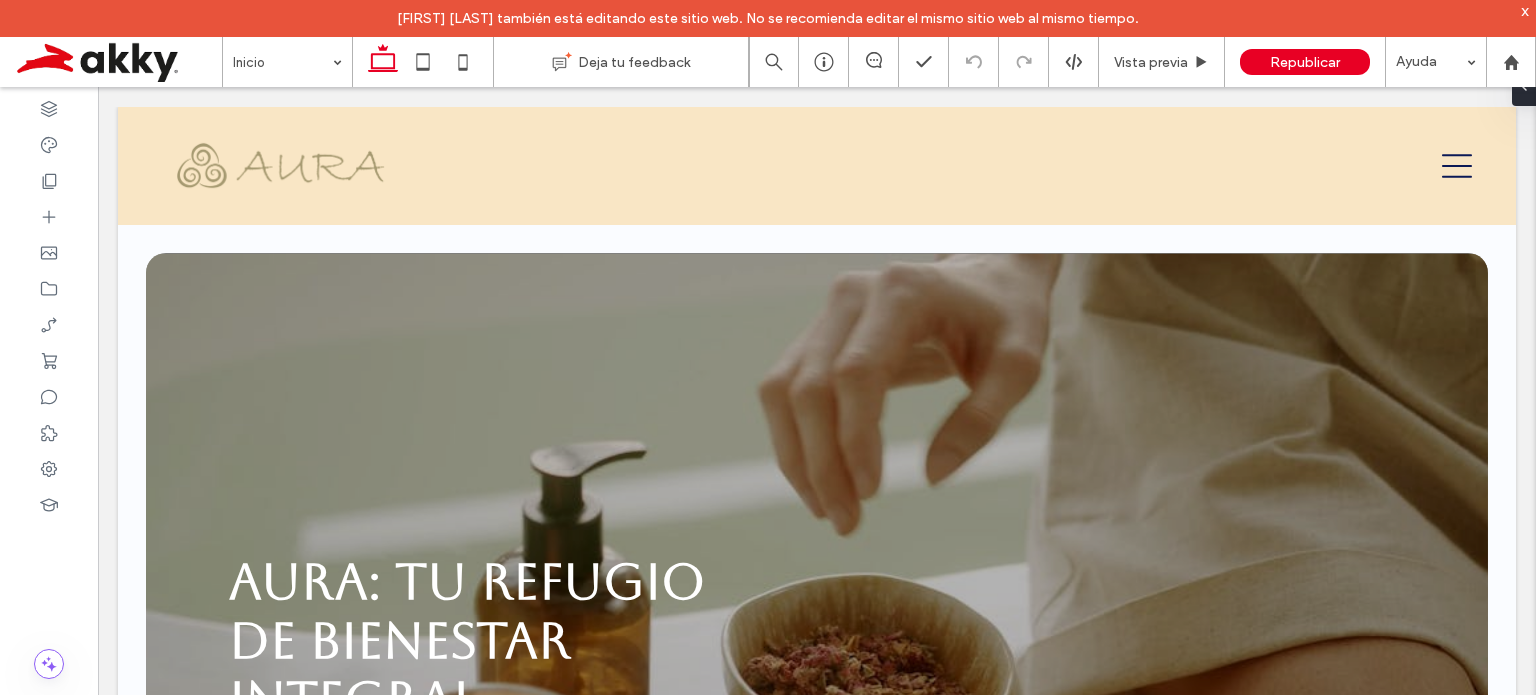 scroll, scrollTop: 0, scrollLeft: 0, axis: both 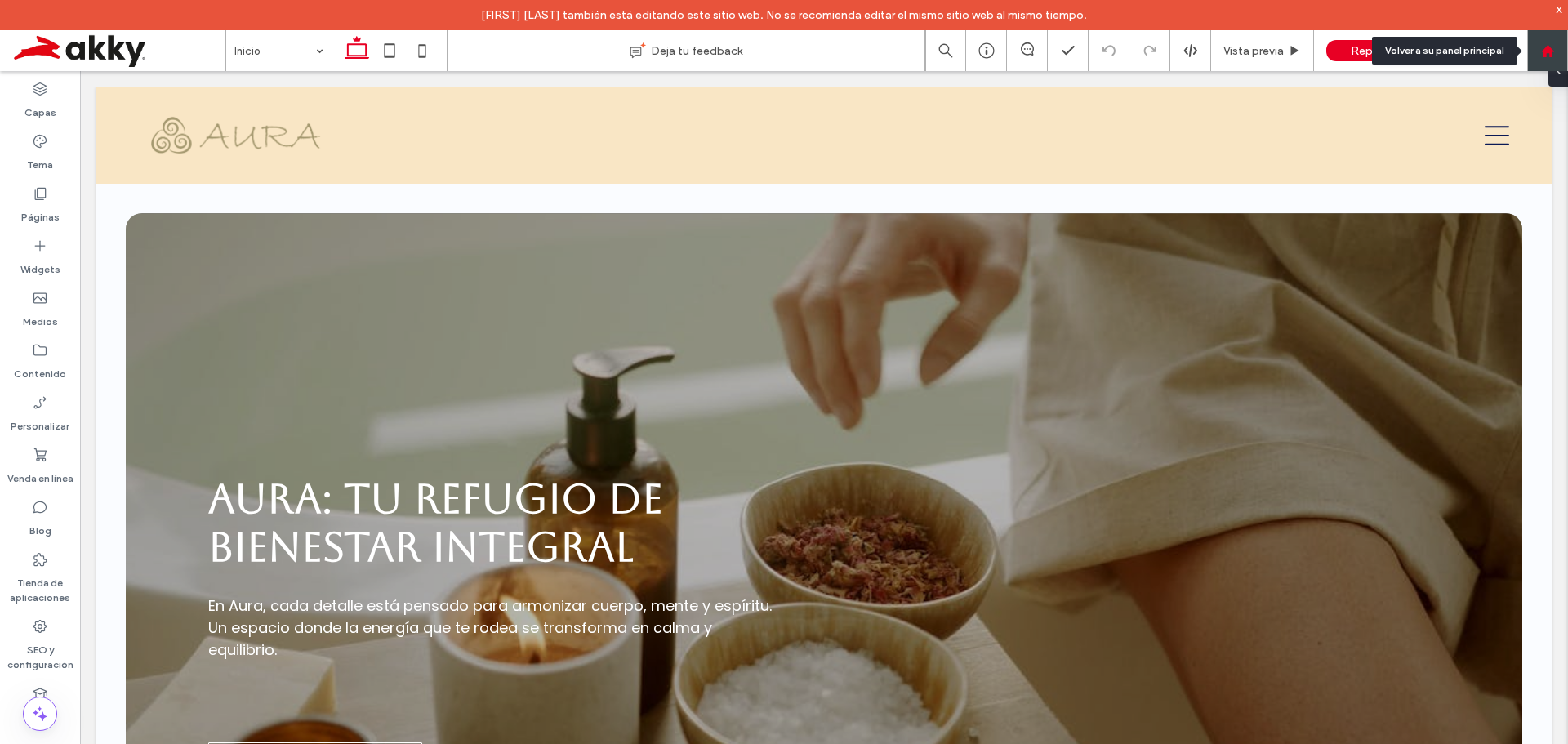 click at bounding box center (1548, 51) 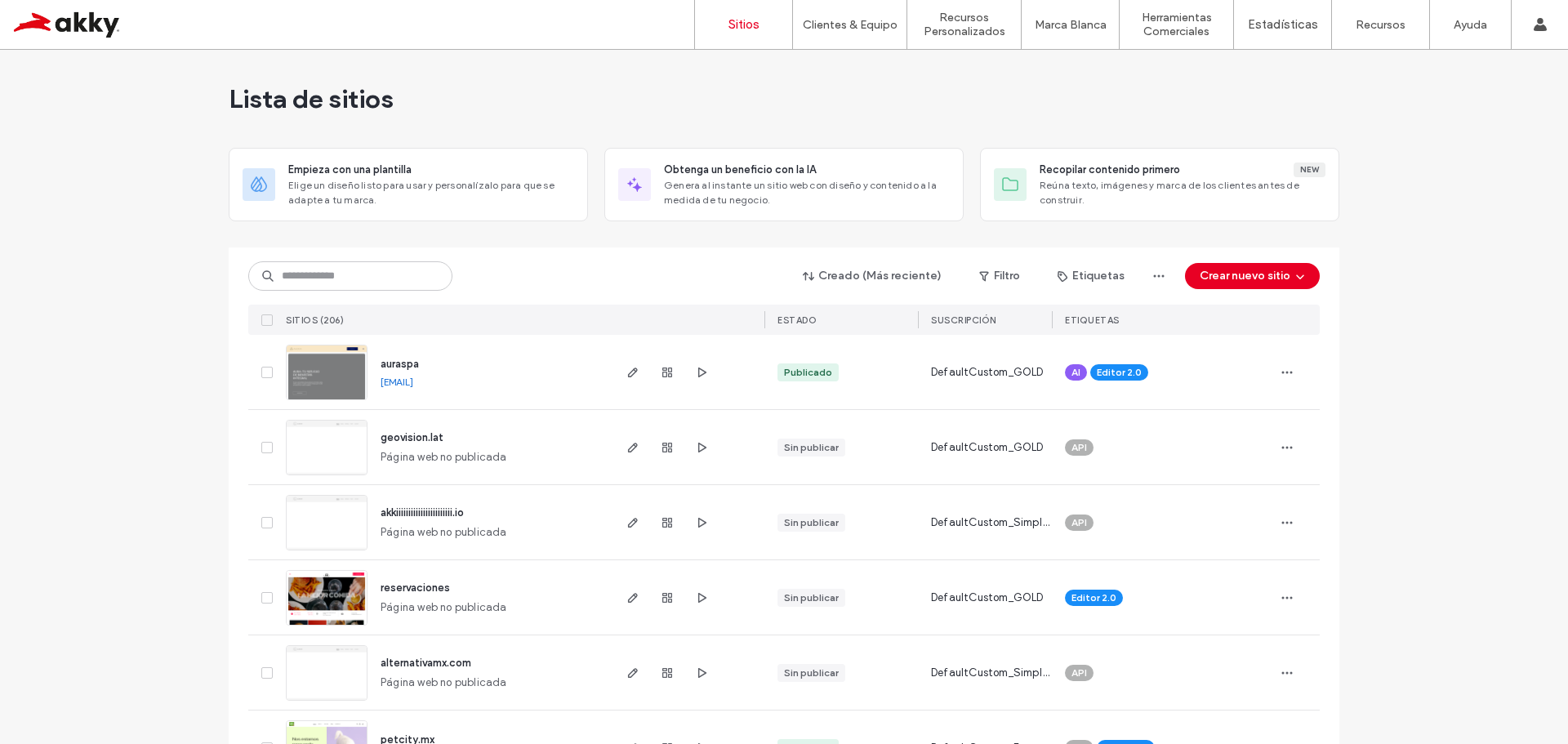 scroll, scrollTop: 0, scrollLeft: 0, axis: both 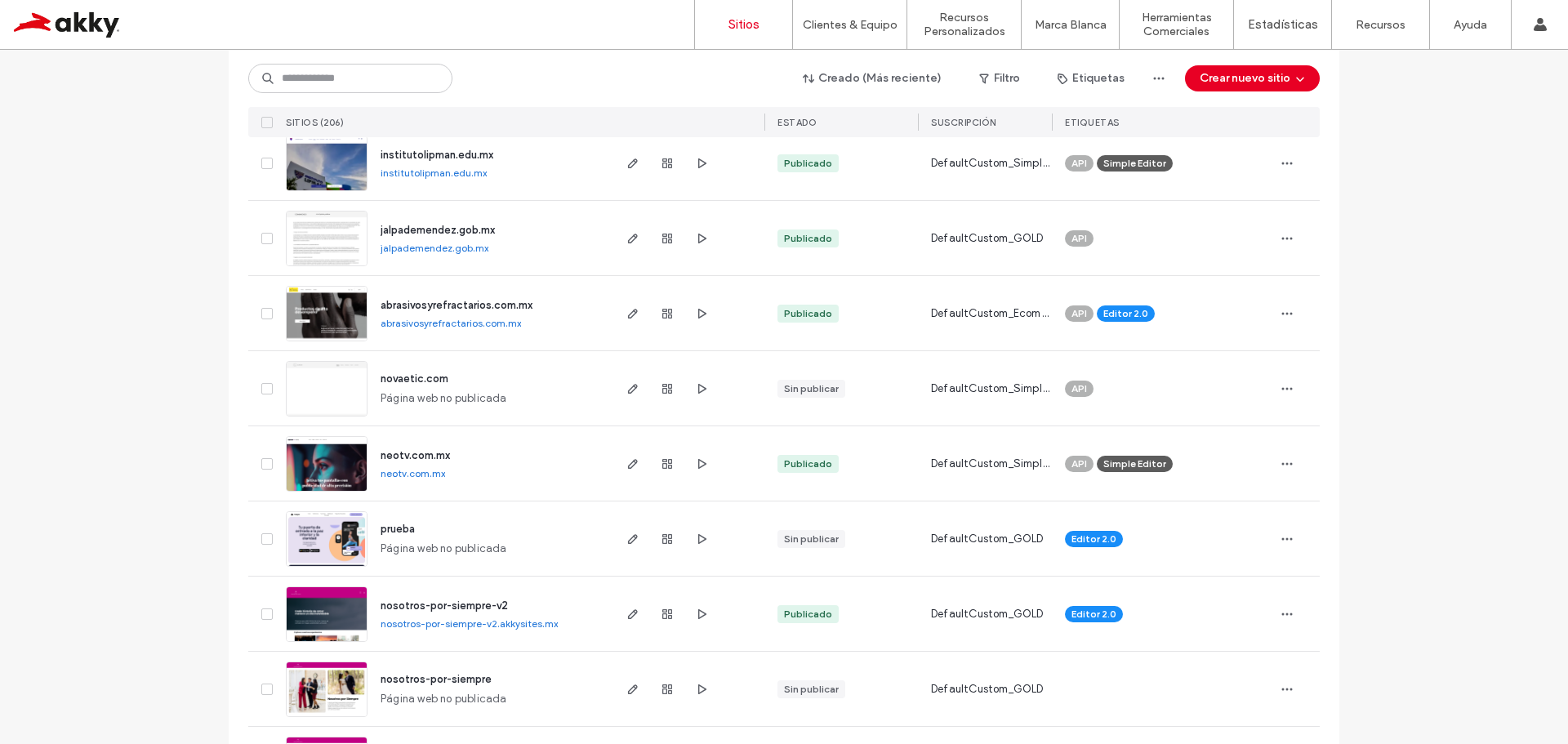 click at bounding box center [327, 568] 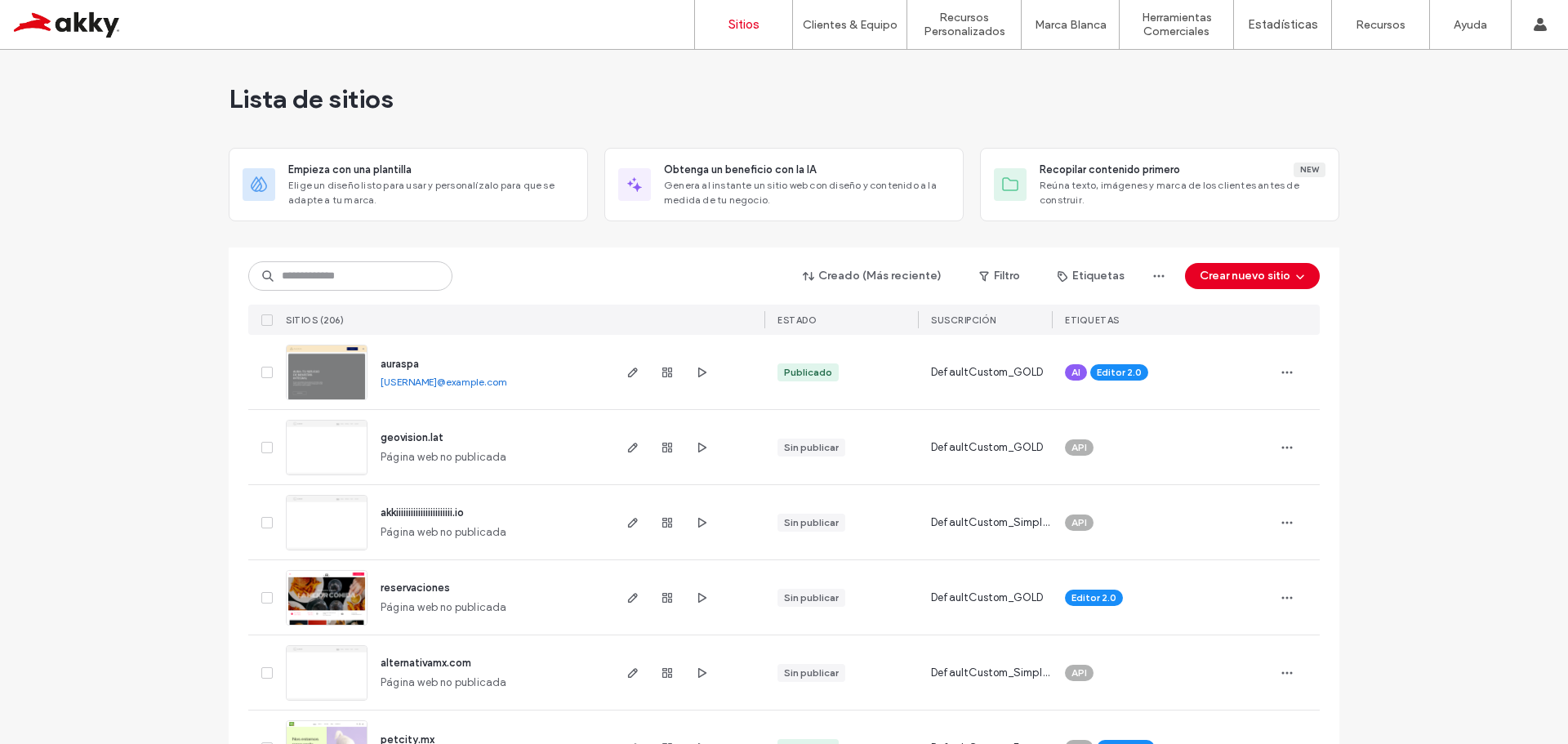 scroll, scrollTop: 0, scrollLeft: 0, axis: both 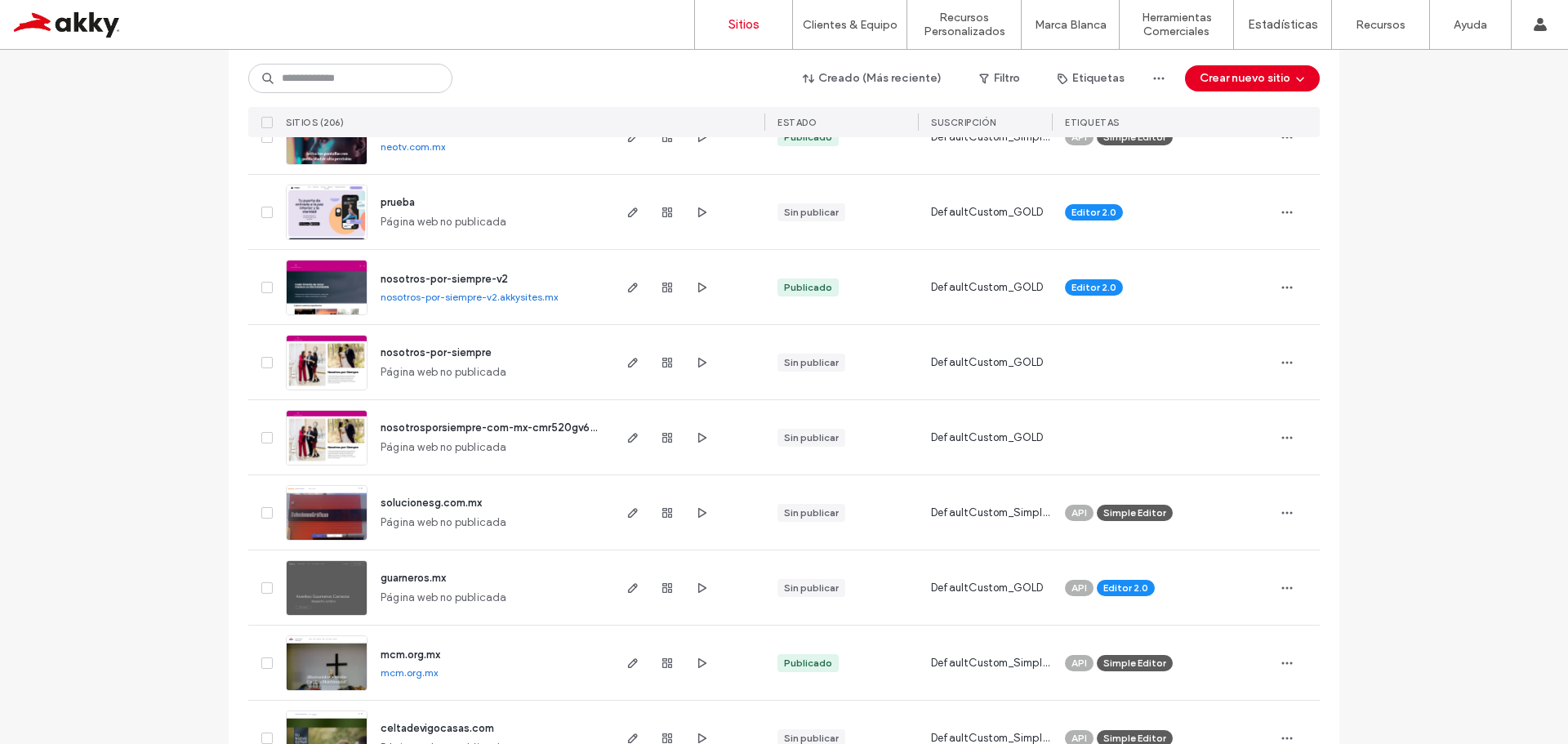 click on "prueba" at bounding box center [398, 202] 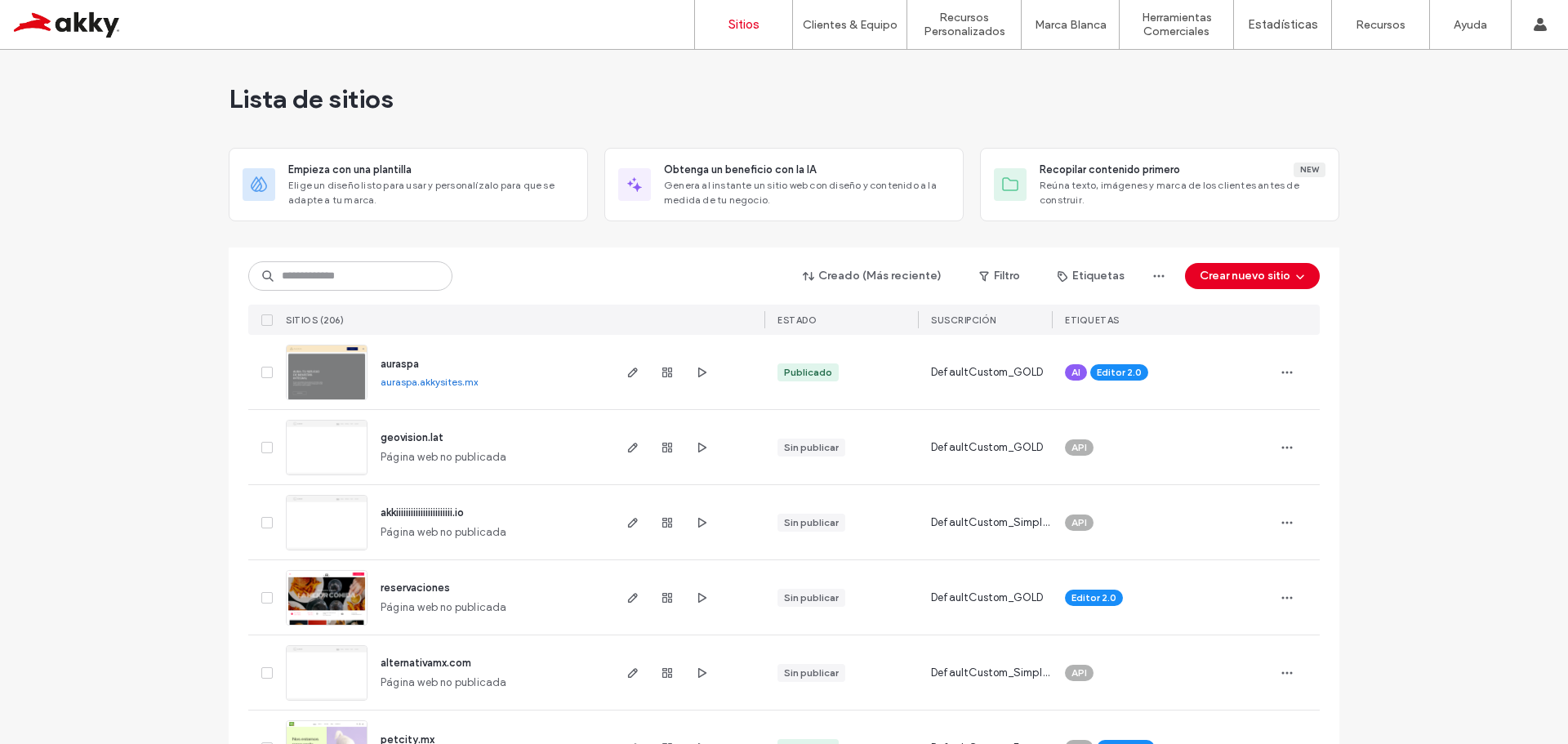 scroll, scrollTop: 0, scrollLeft: 0, axis: both 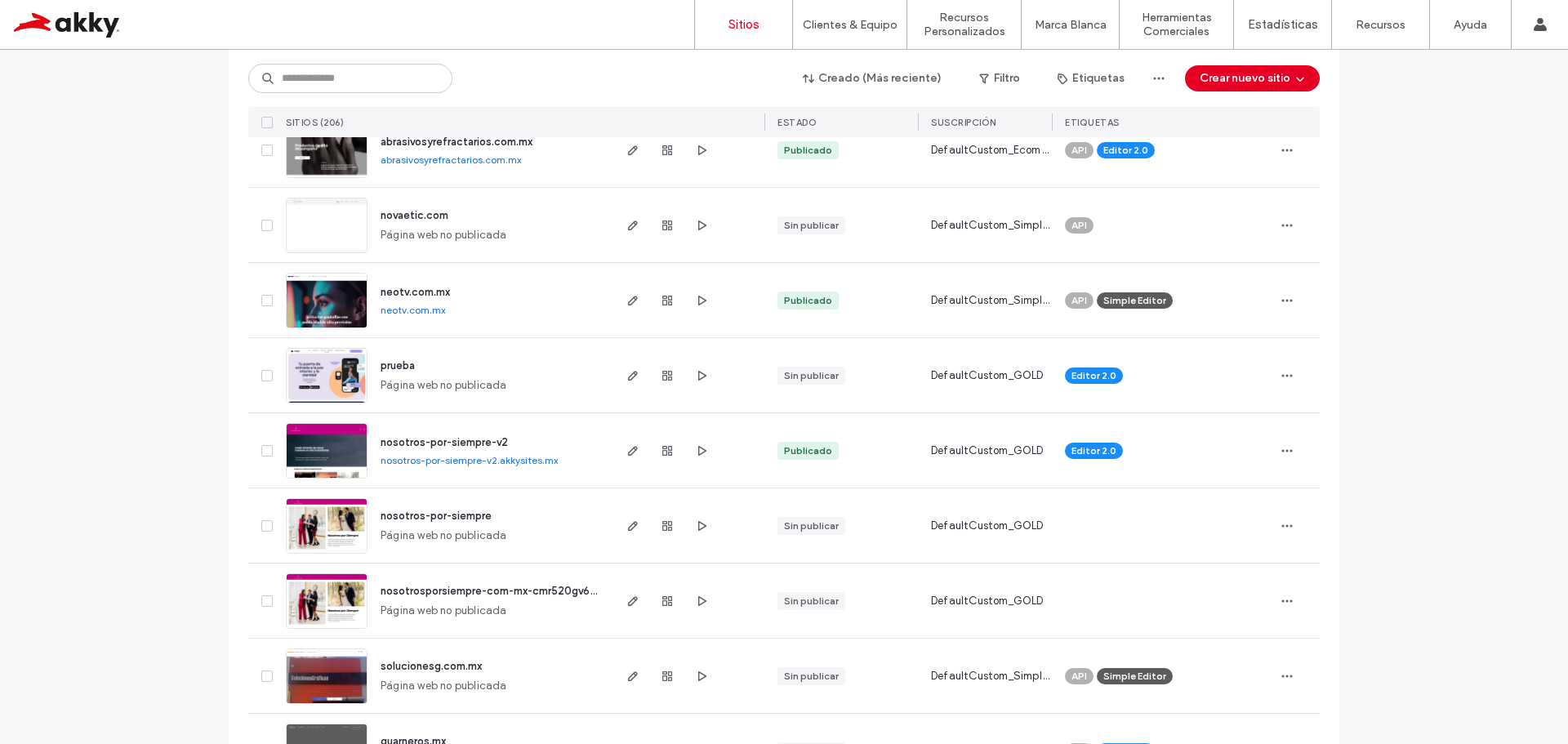 click on "prueba" at bounding box center [398, 365] 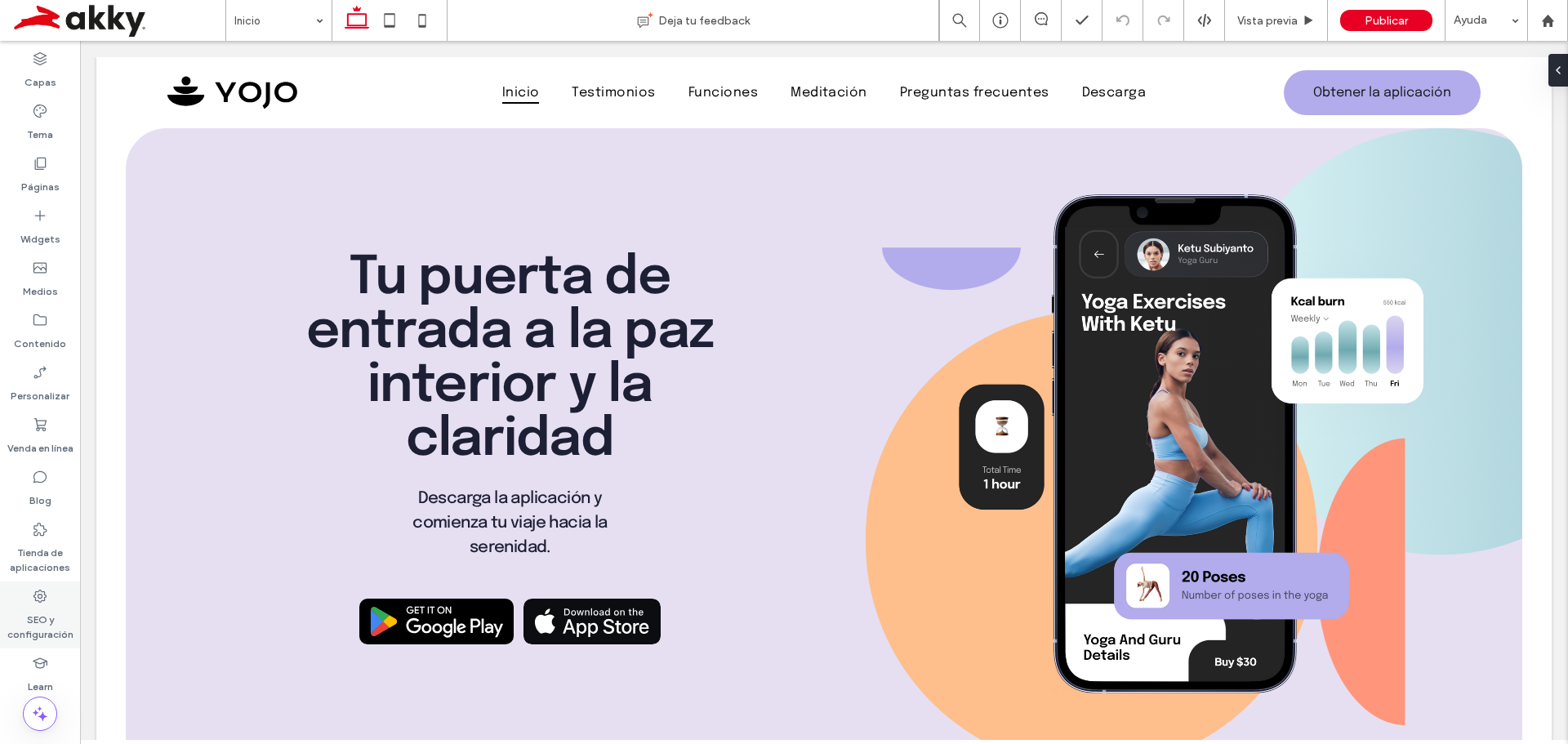 scroll, scrollTop: 0, scrollLeft: 0, axis: both 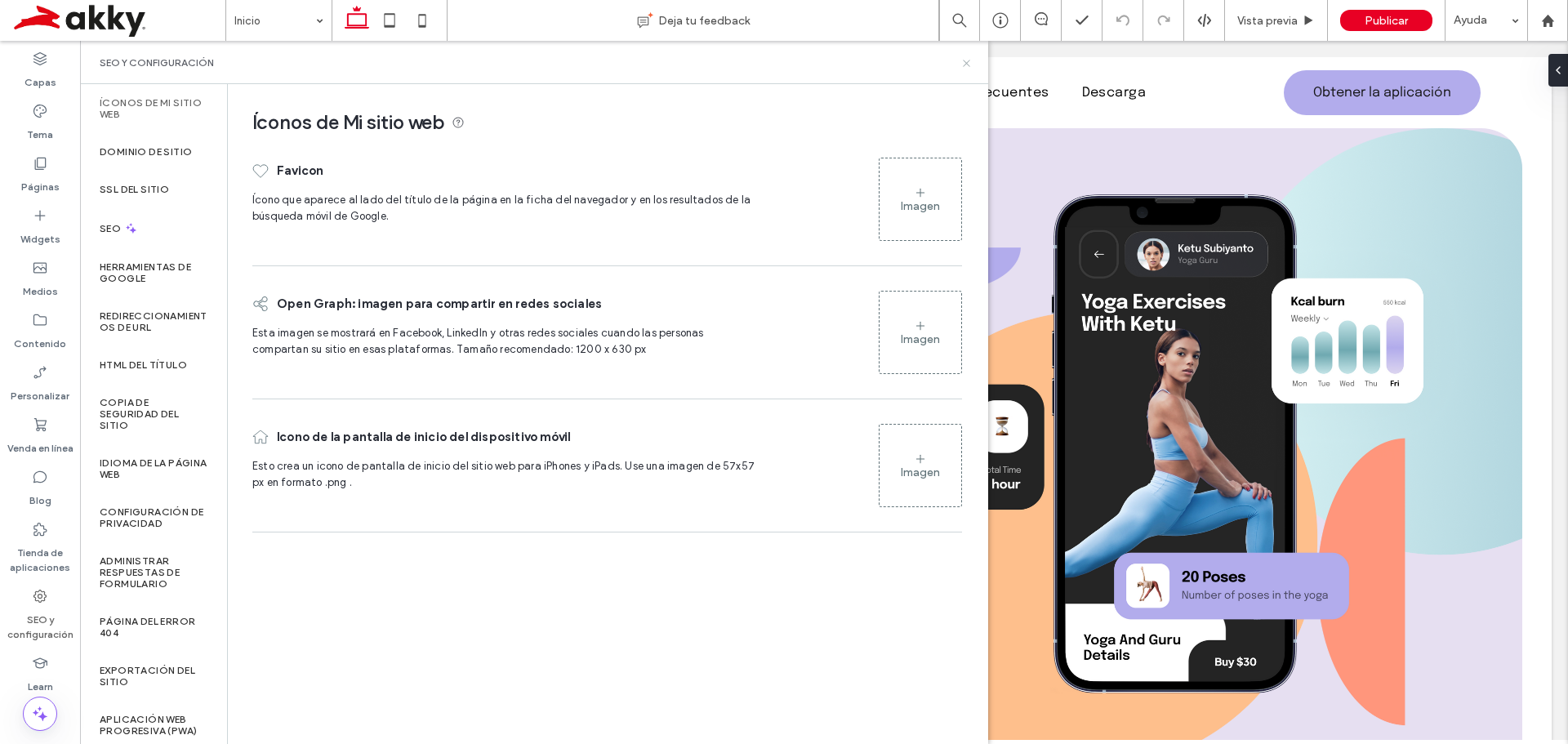 click 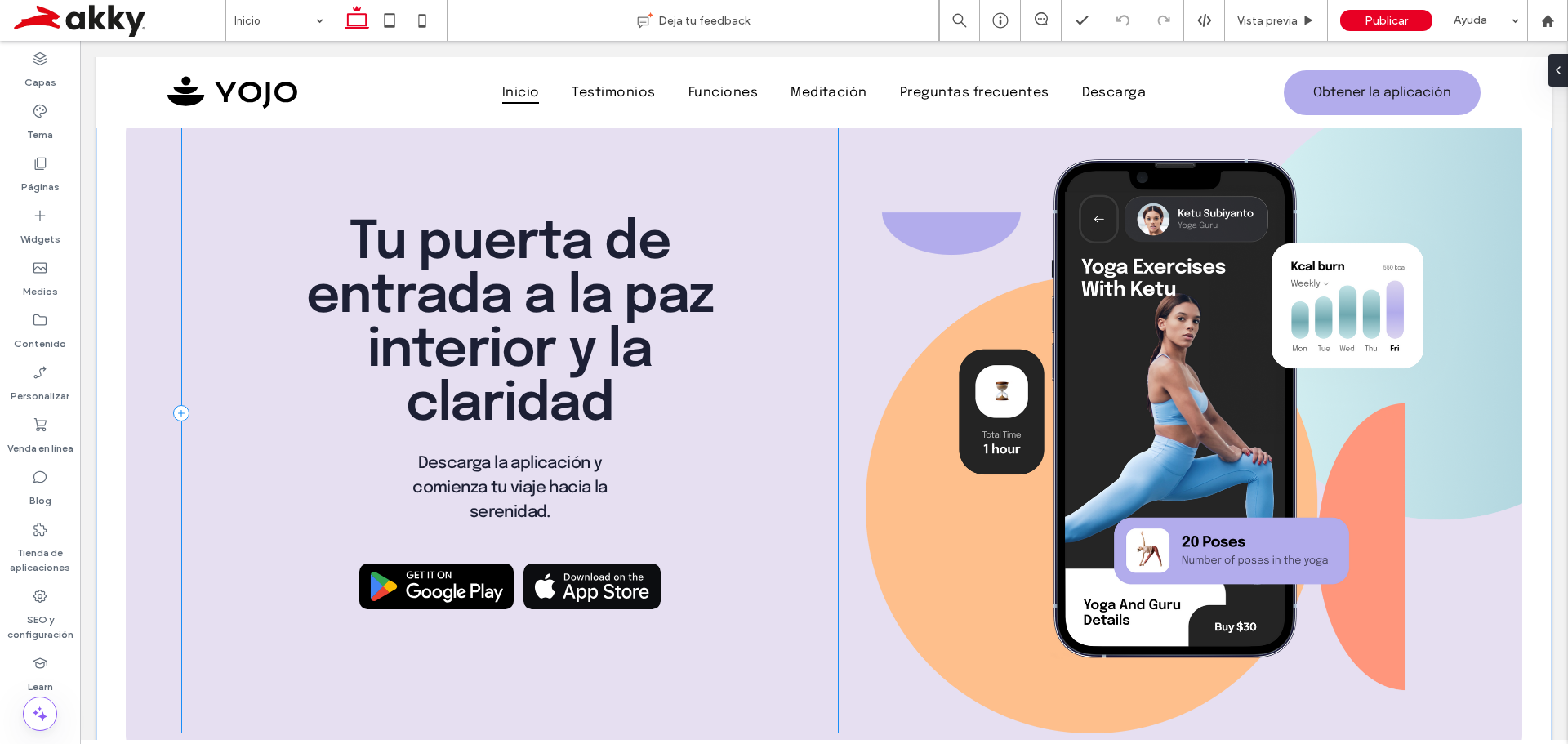 scroll, scrollTop: 0, scrollLeft: 0, axis: both 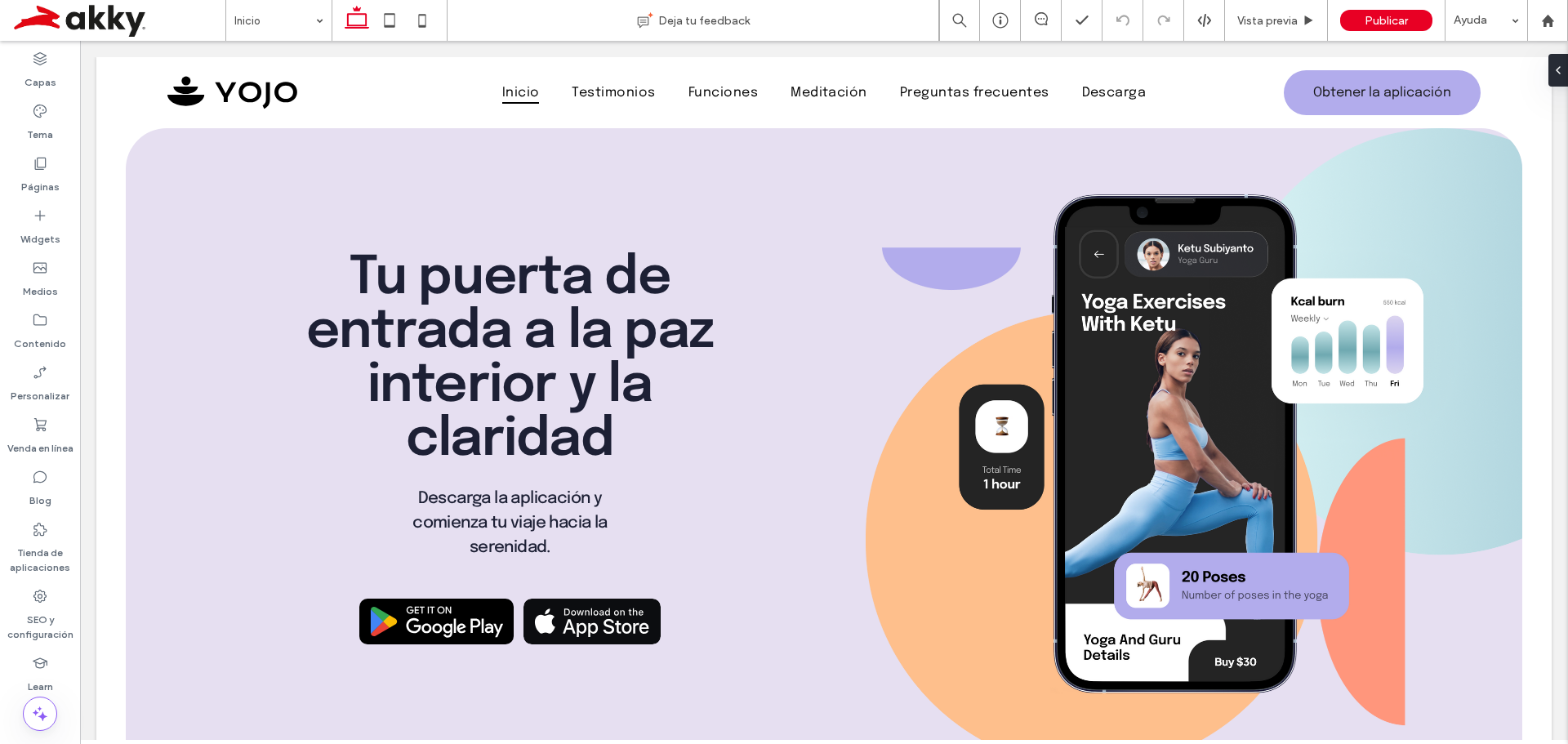click at bounding box center [118, 20] 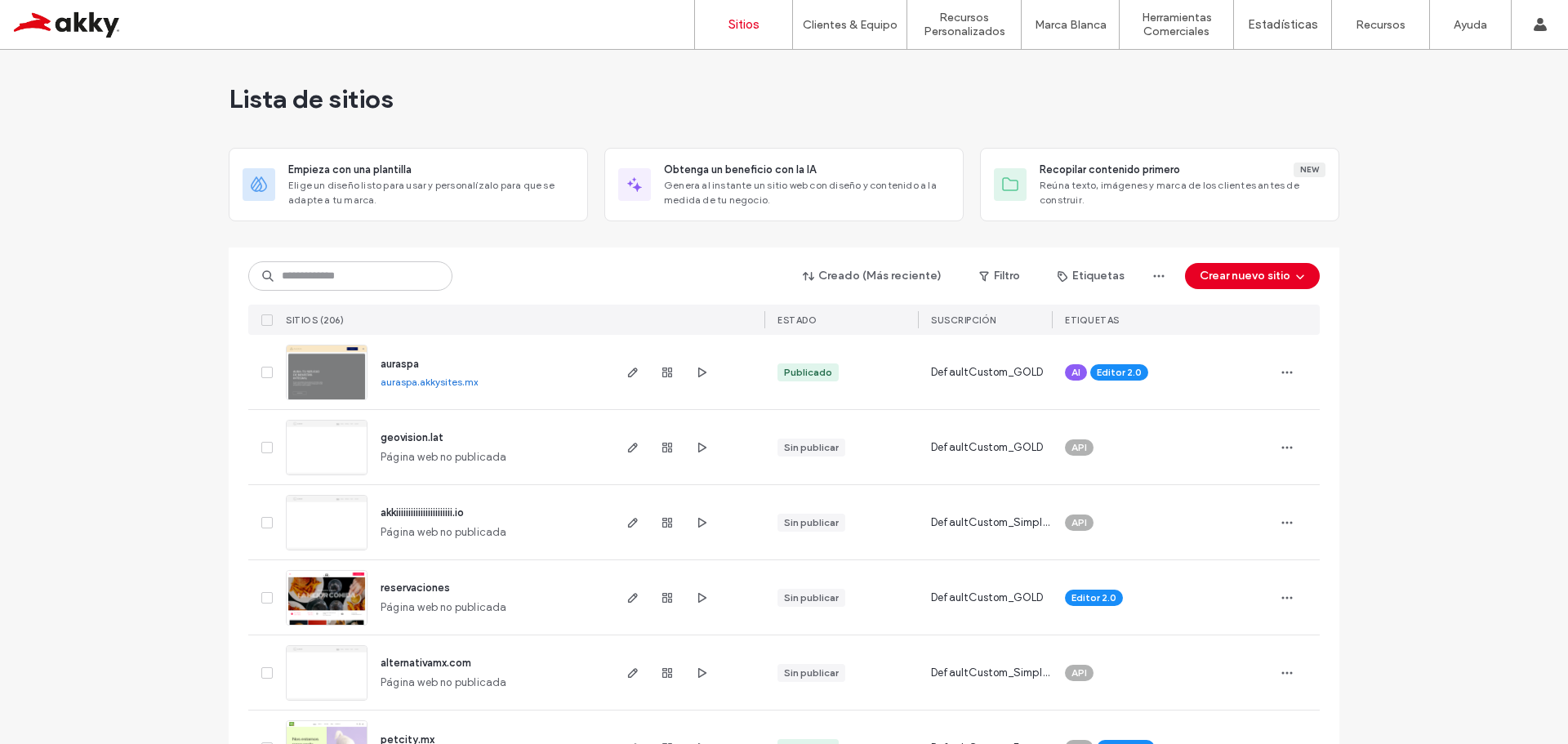 scroll, scrollTop: 0, scrollLeft: 0, axis: both 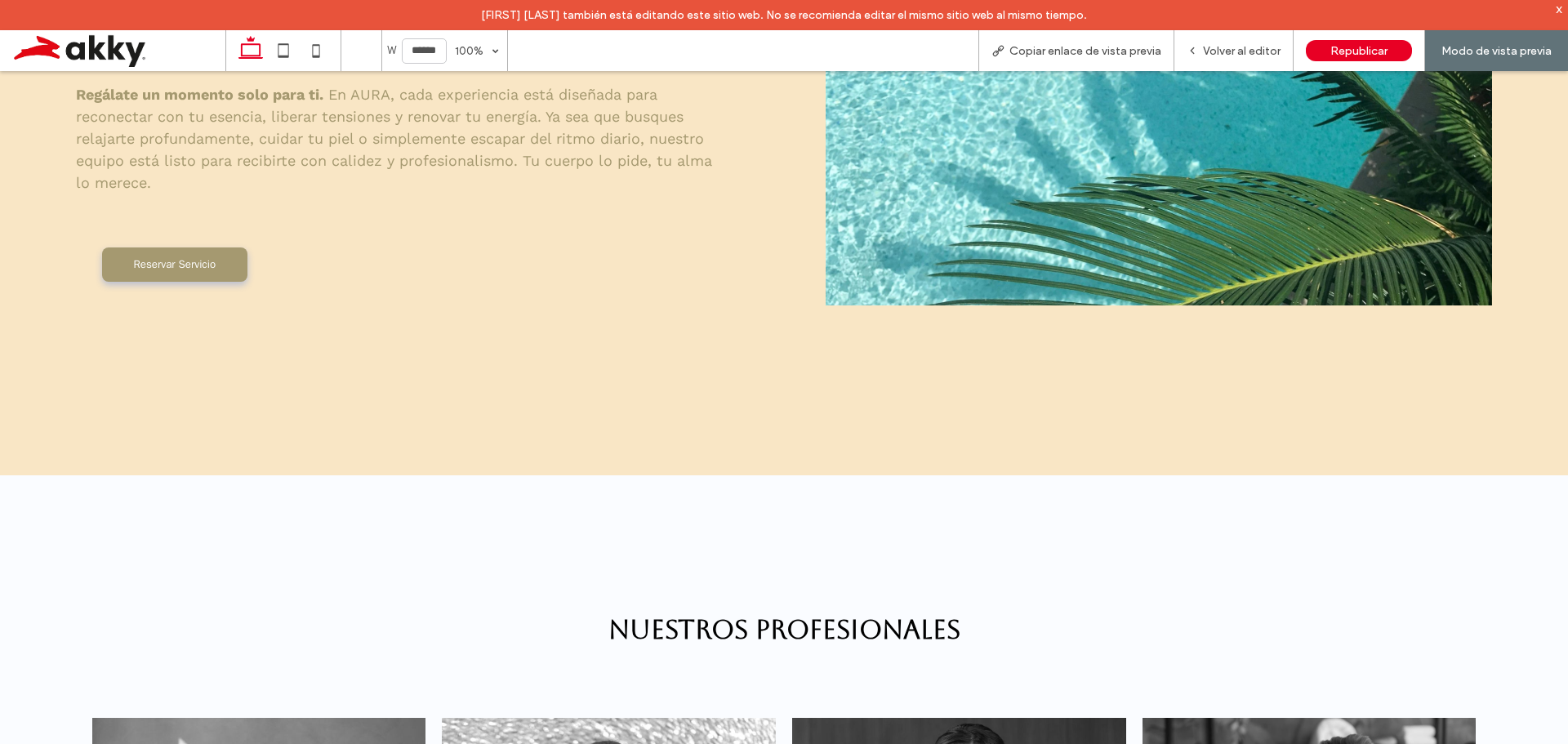 click on "Reservar Servicio" at bounding box center (175, 265) 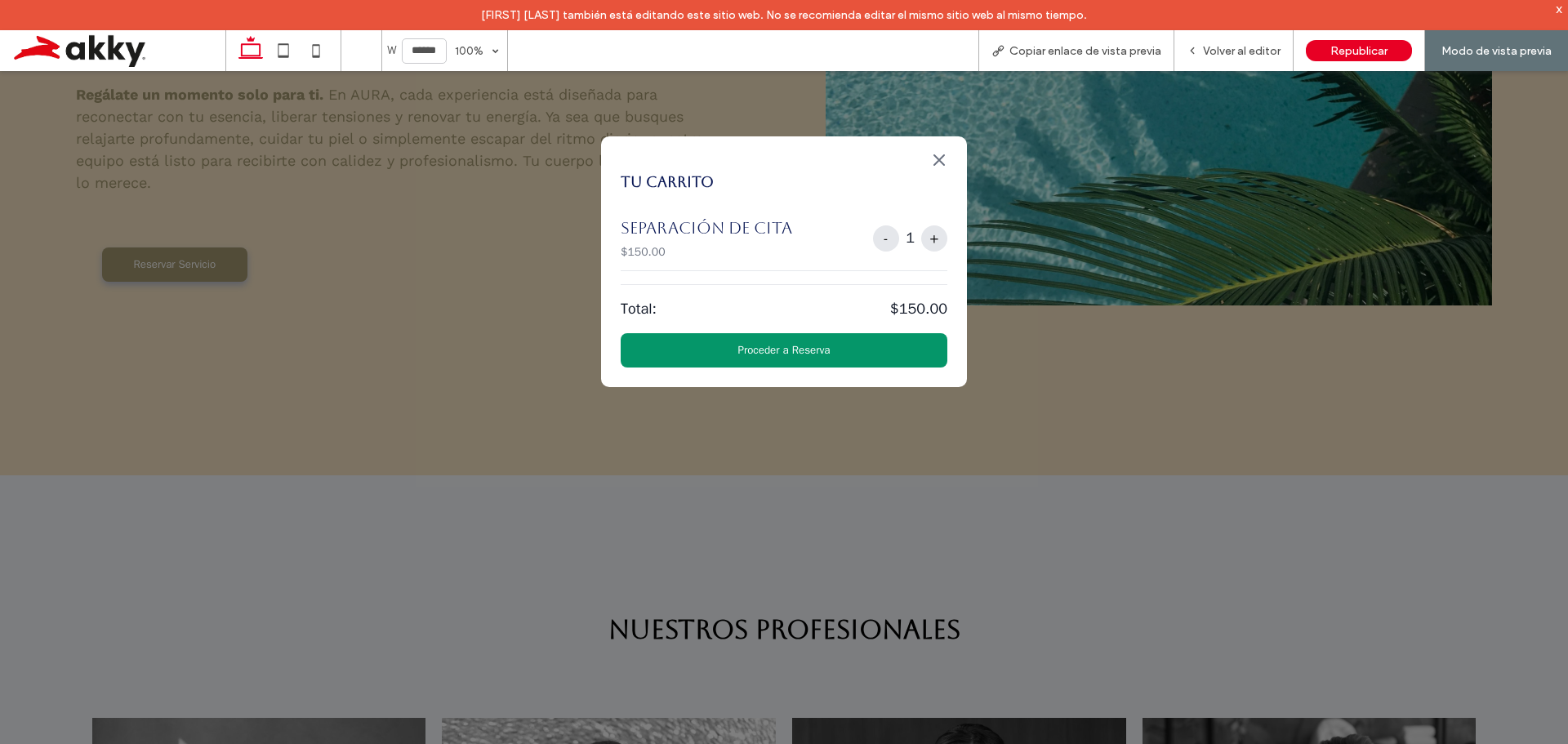 scroll, scrollTop: 0, scrollLeft: 0, axis: both 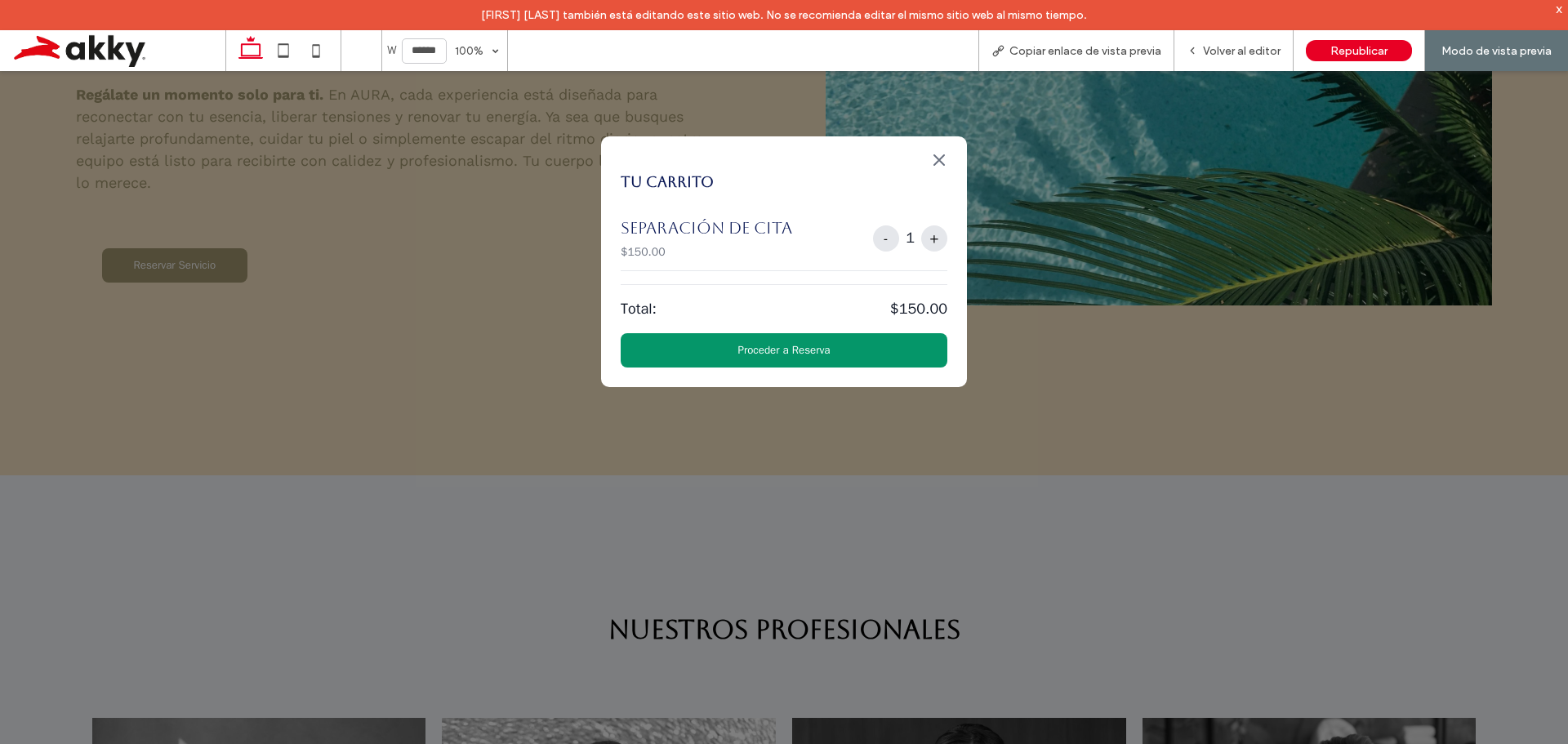 click 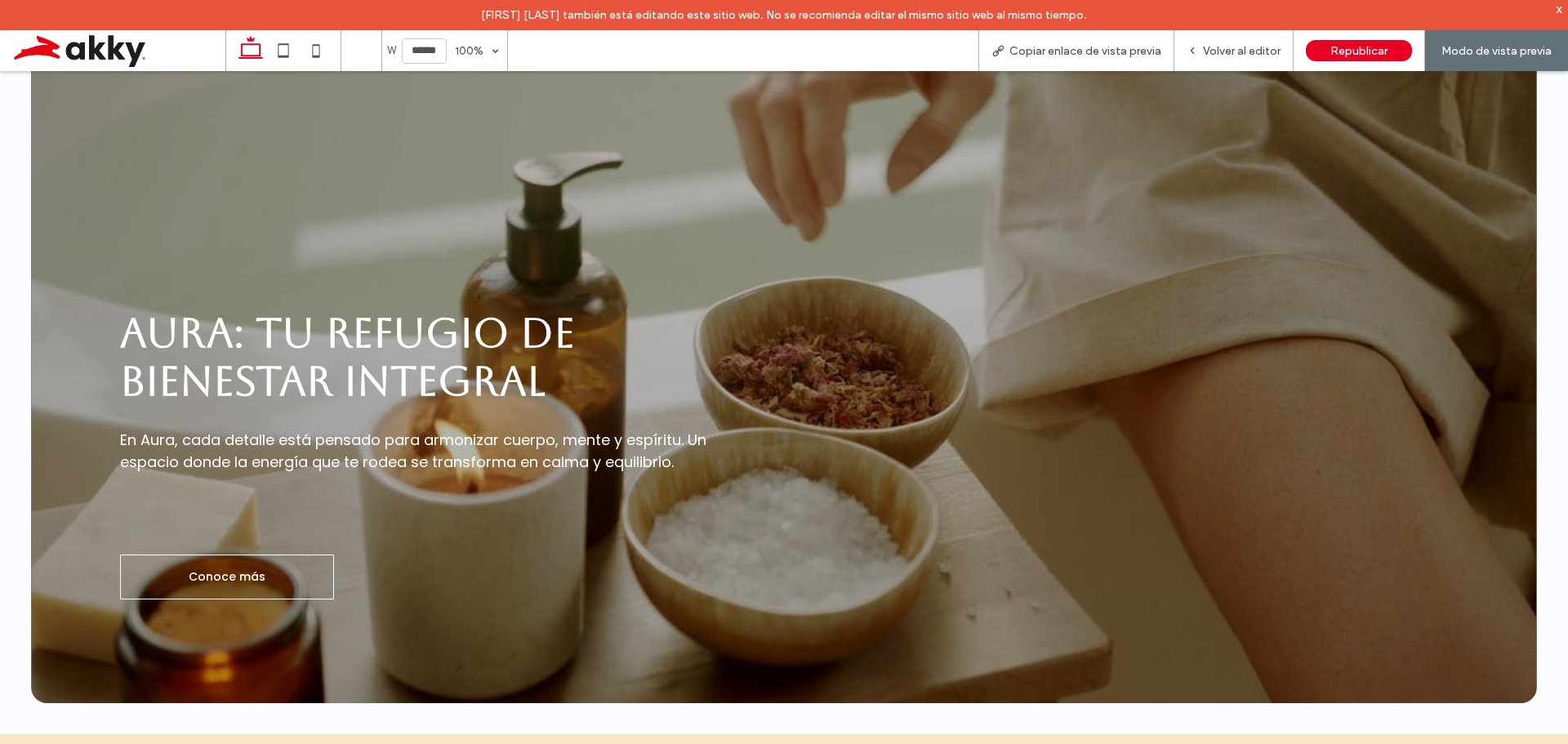 scroll, scrollTop: 163, scrollLeft: 0, axis: vertical 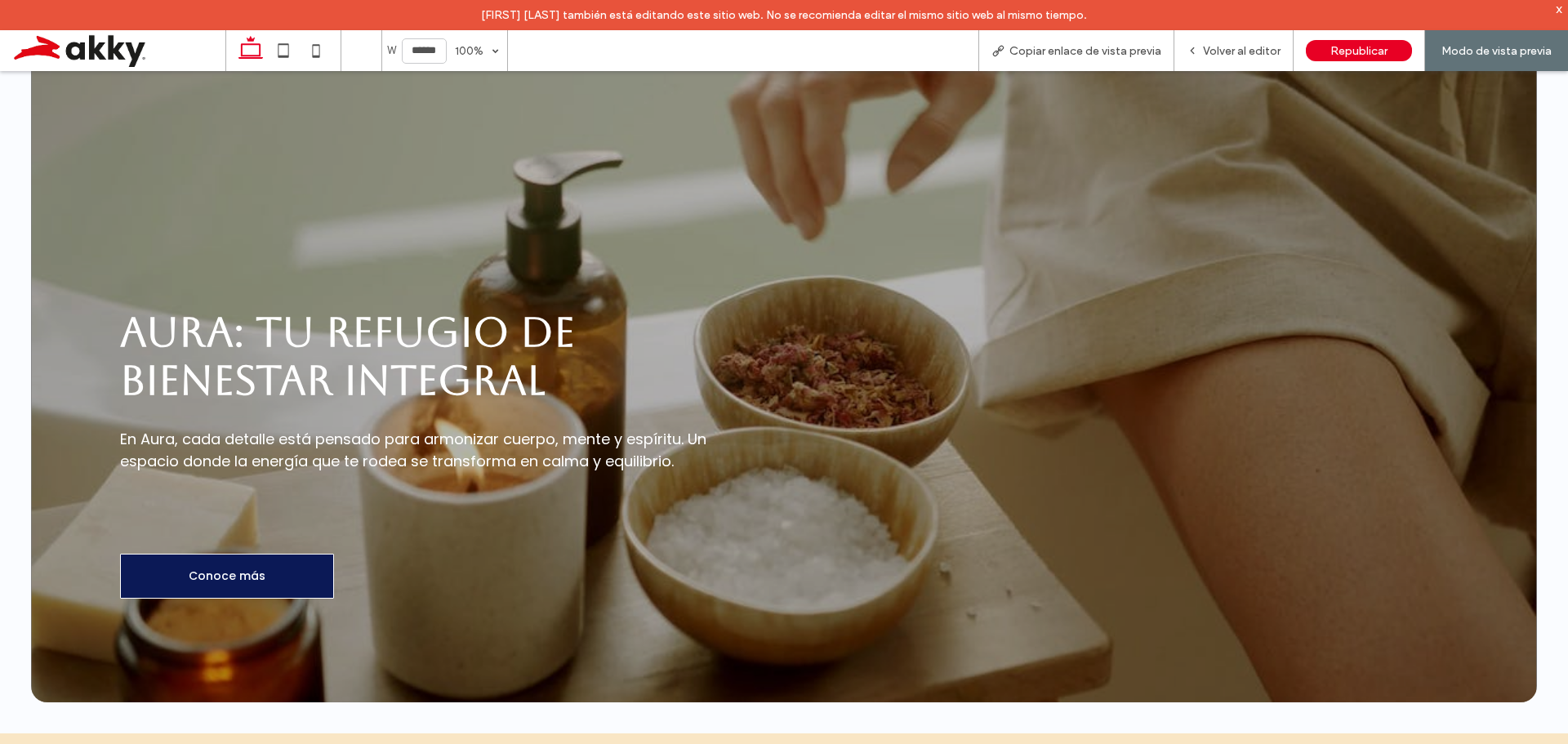 click on "Conoce más" at bounding box center (227, 576) 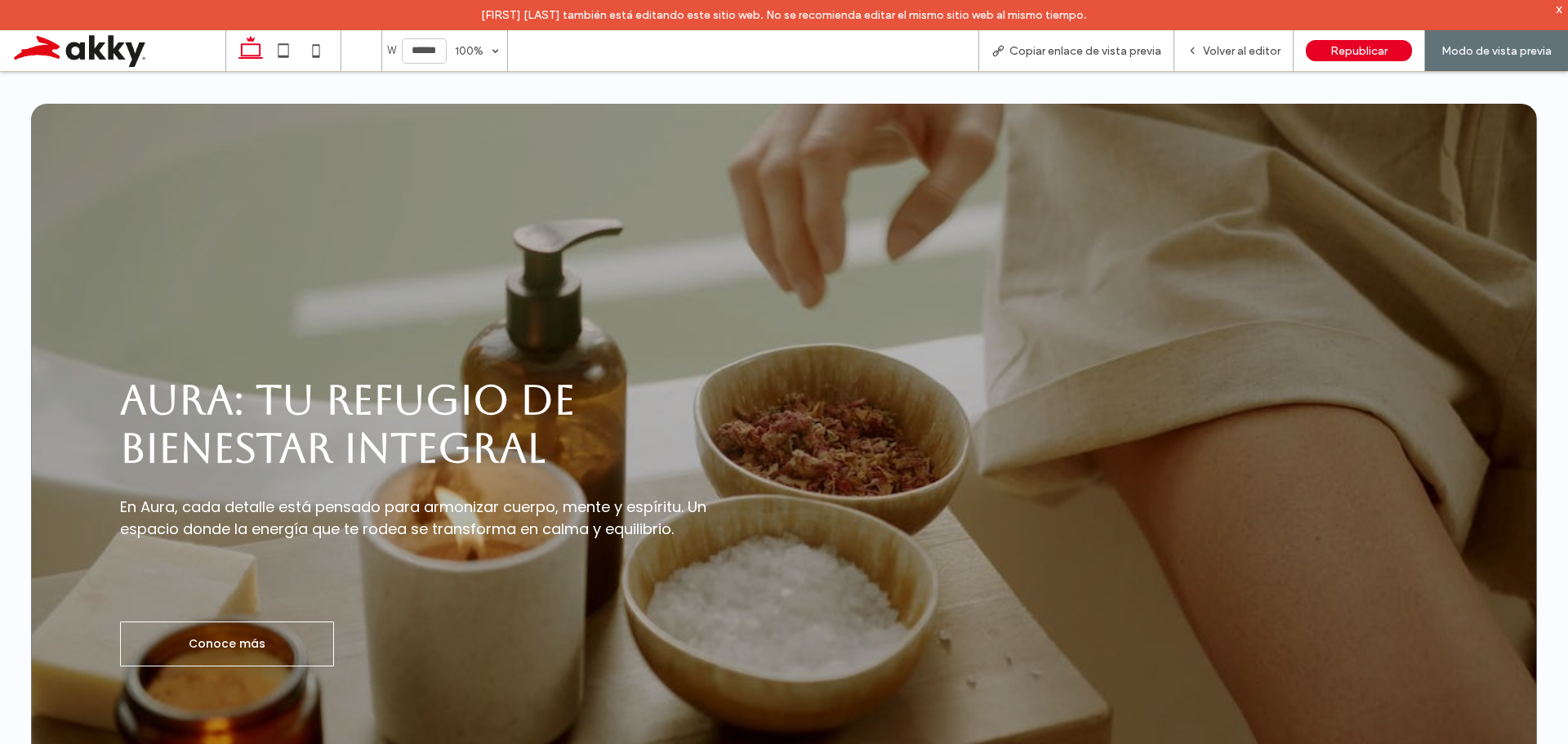 scroll, scrollTop: 163, scrollLeft: 0, axis: vertical 